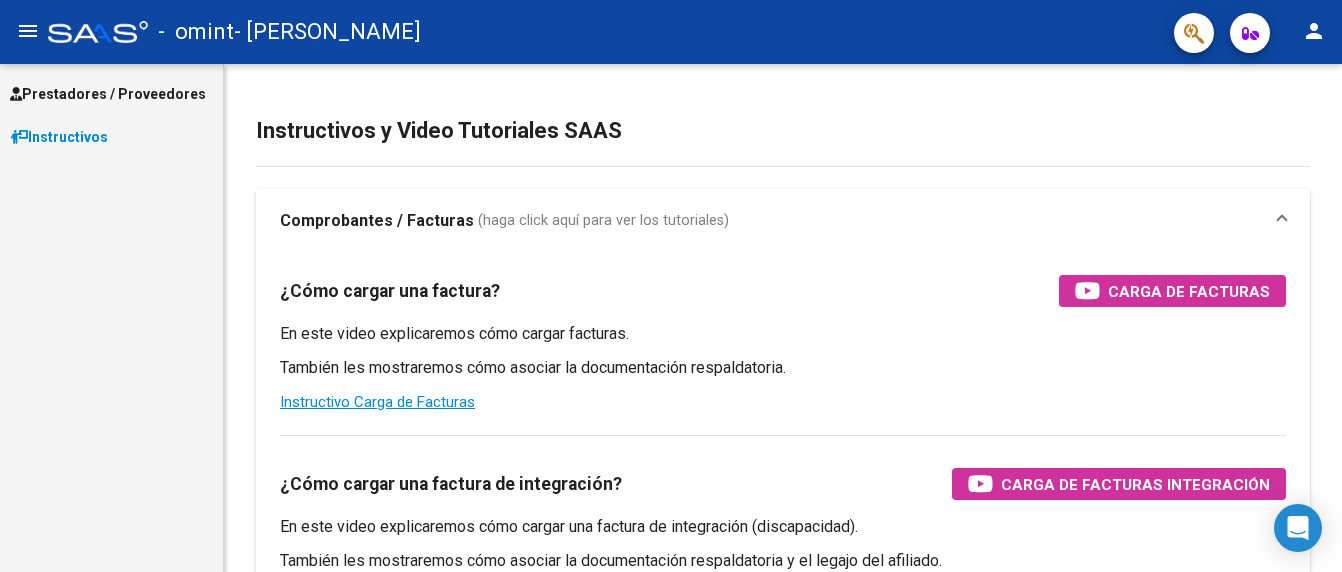 scroll, scrollTop: 0, scrollLeft: 0, axis: both 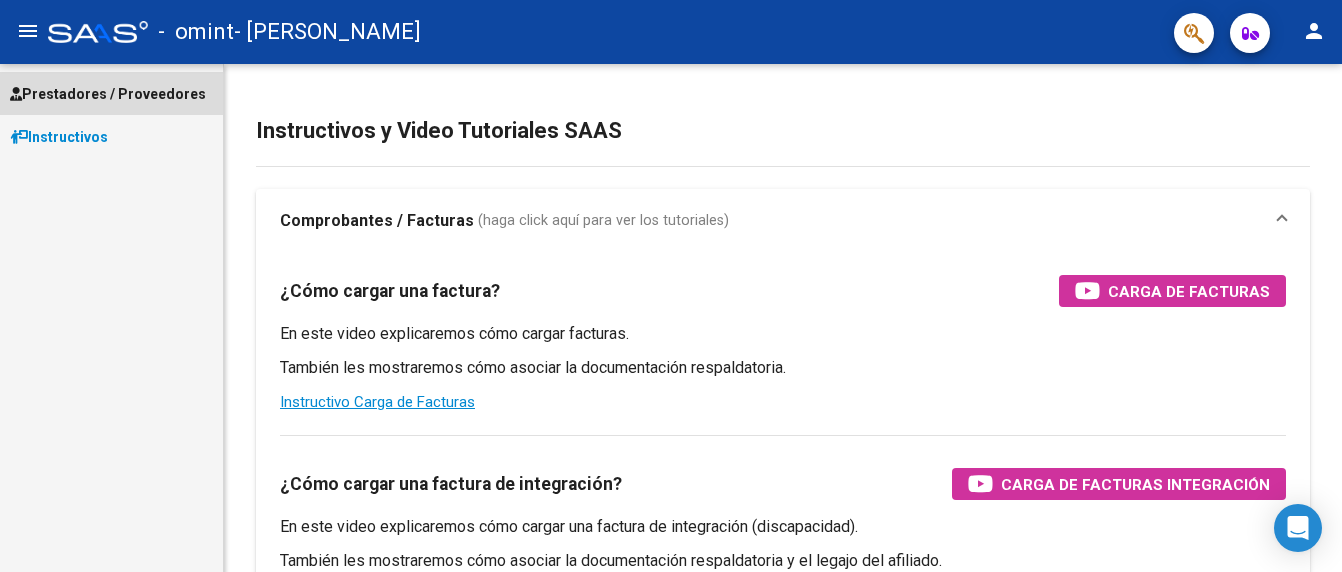 click on "Prestadores / Proveedores" at bounding box center (108, 94) 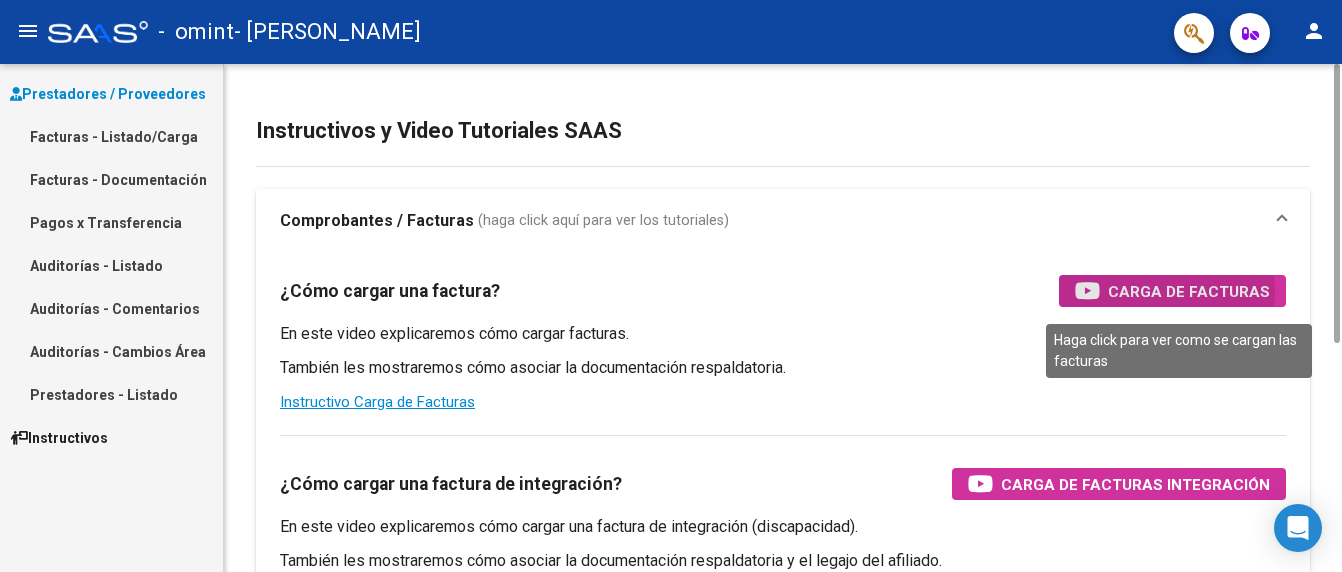 click on "Carga de Facturas" at bounding box center [1189, 291] 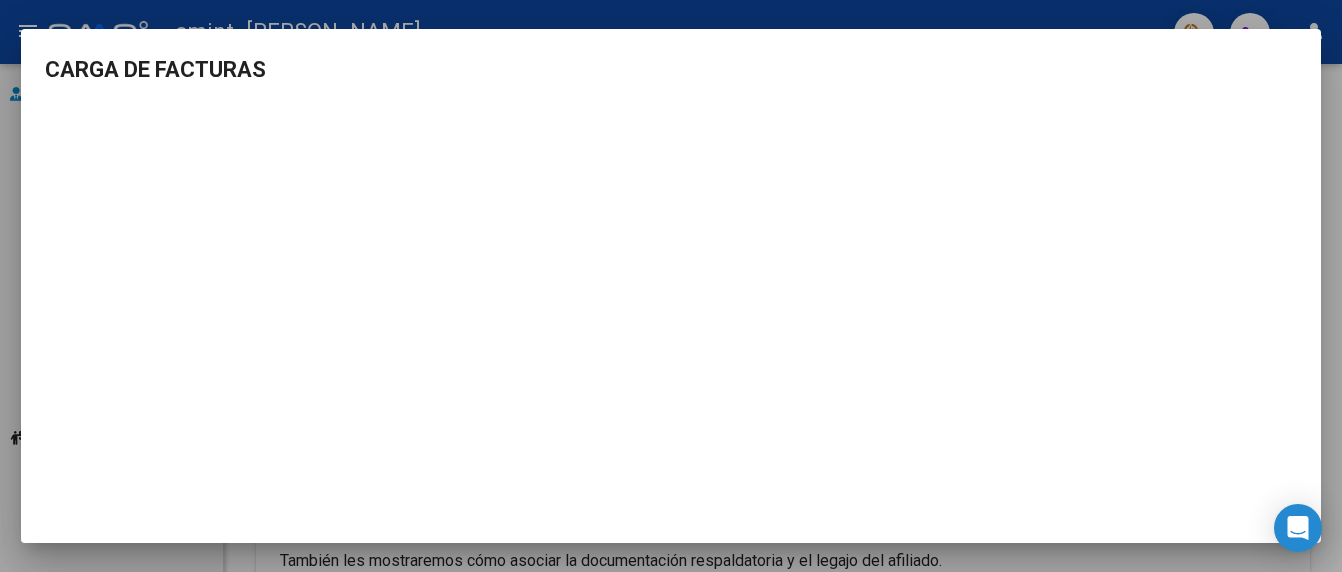 click at bounding box center [671, 286] 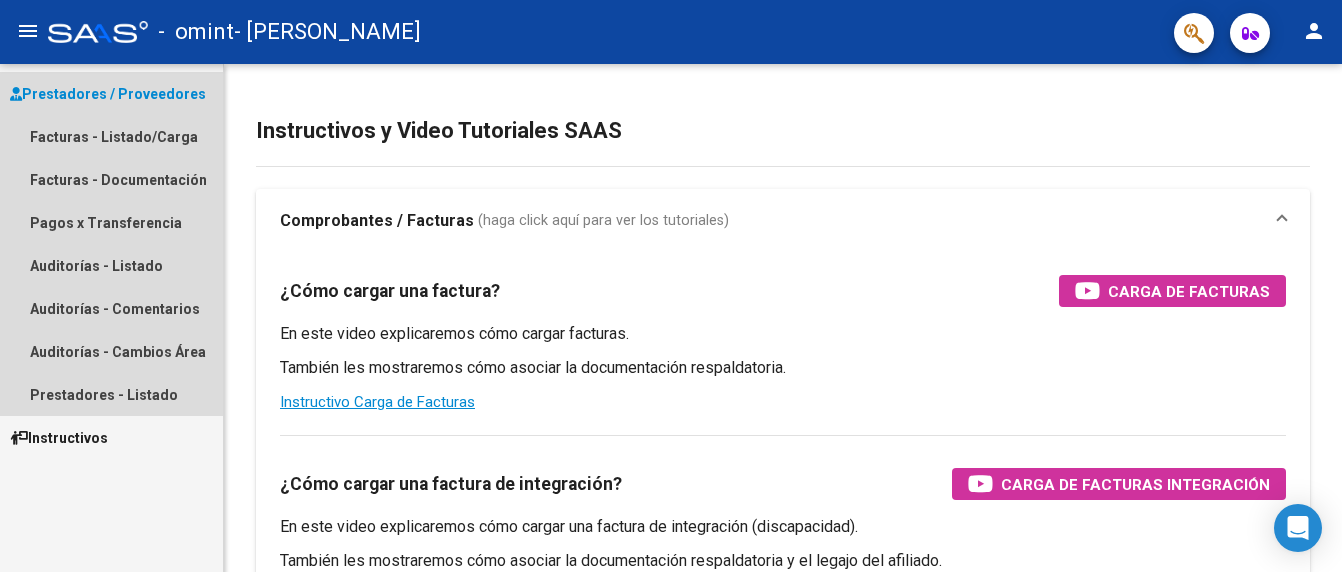 click on "Prestadores / Proveedores" at bounding box center (108, 94) 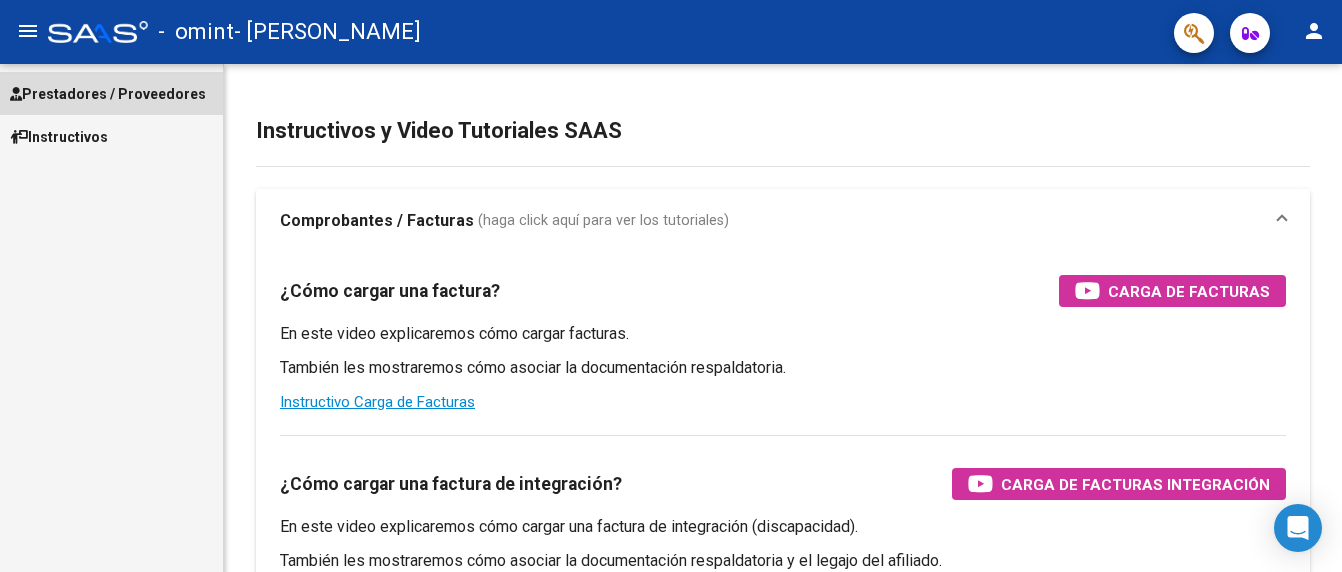 click on "Prestadores / Proveedores" at bounding box center [108, 94] 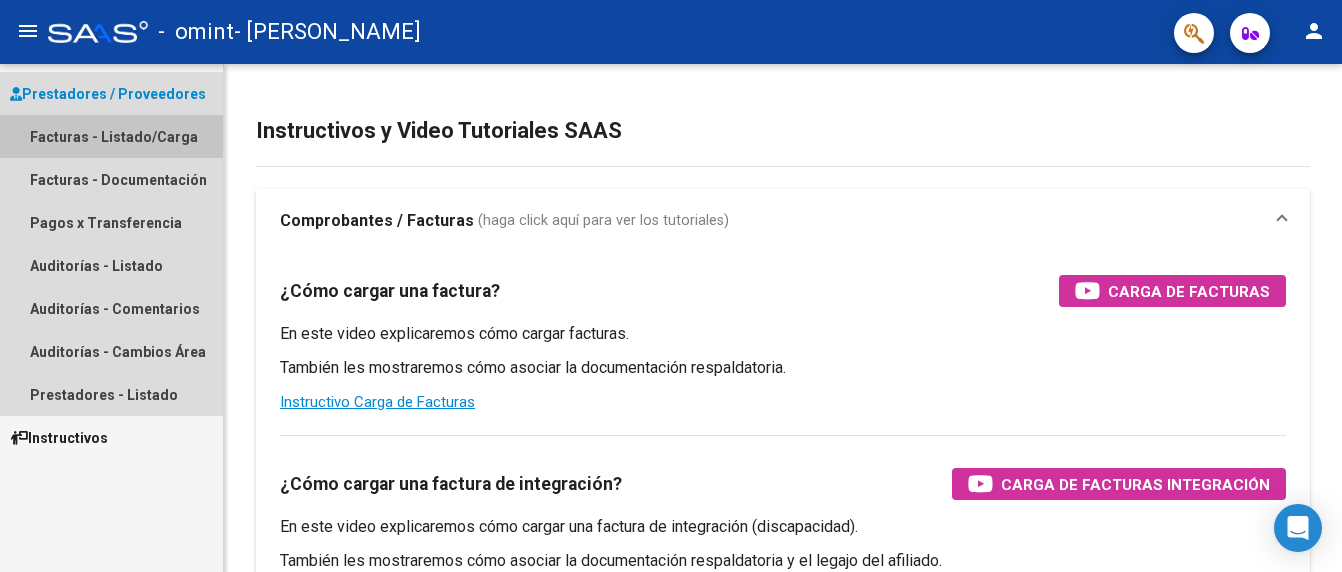 click on "Facturas - Listado/Carga" at bounding box center (111, 136) 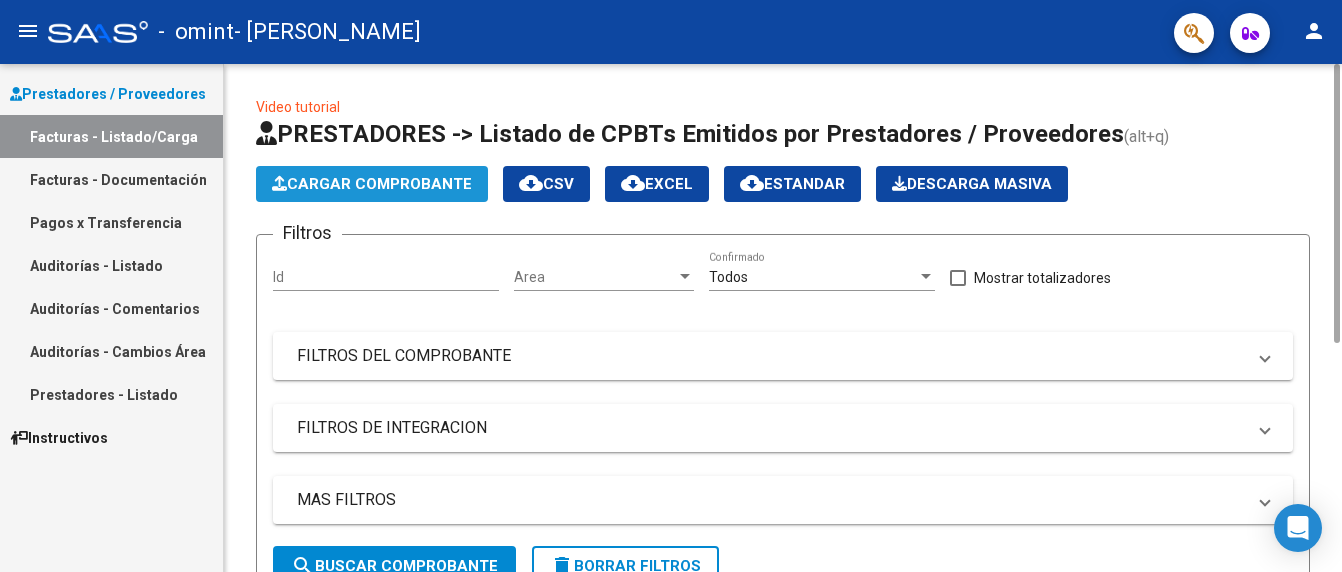 click on "Cargar Comprobante" 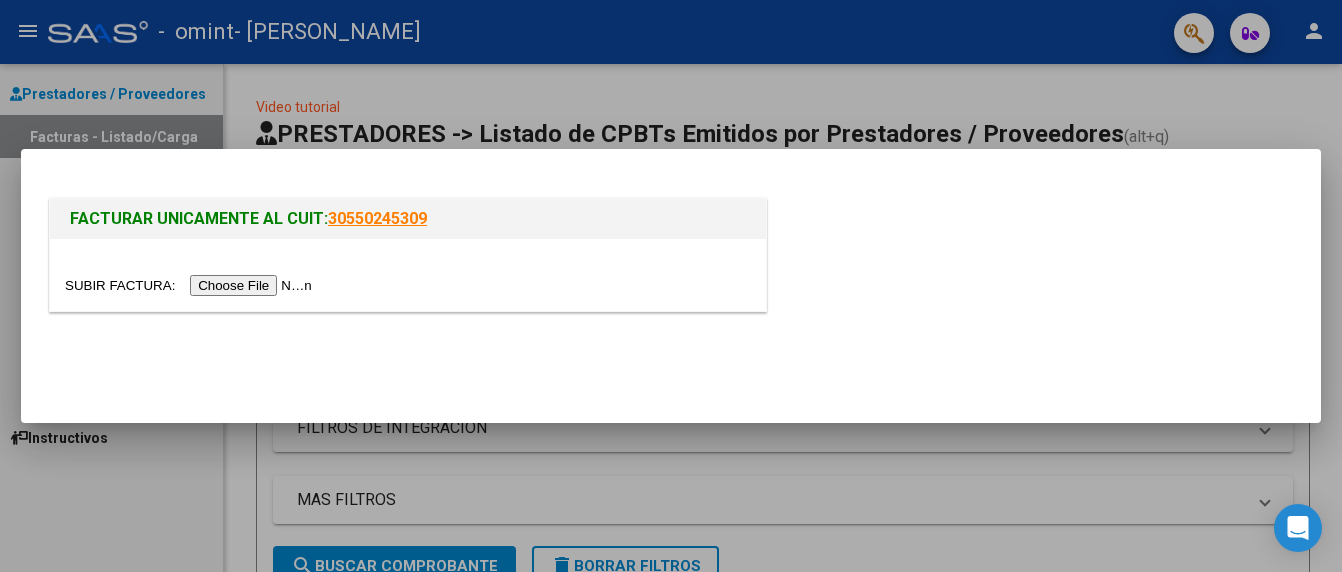 click at bounding box center [191, 285] 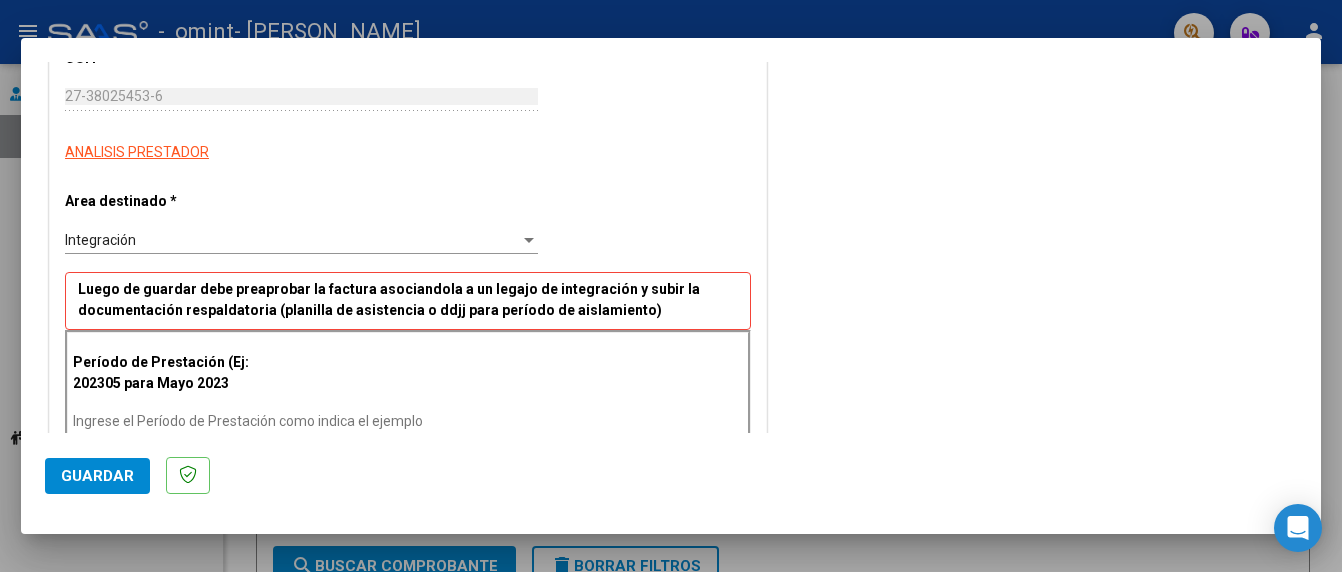 scroll, scrollTop: 279, scrollLeft: 0, axis: vertical 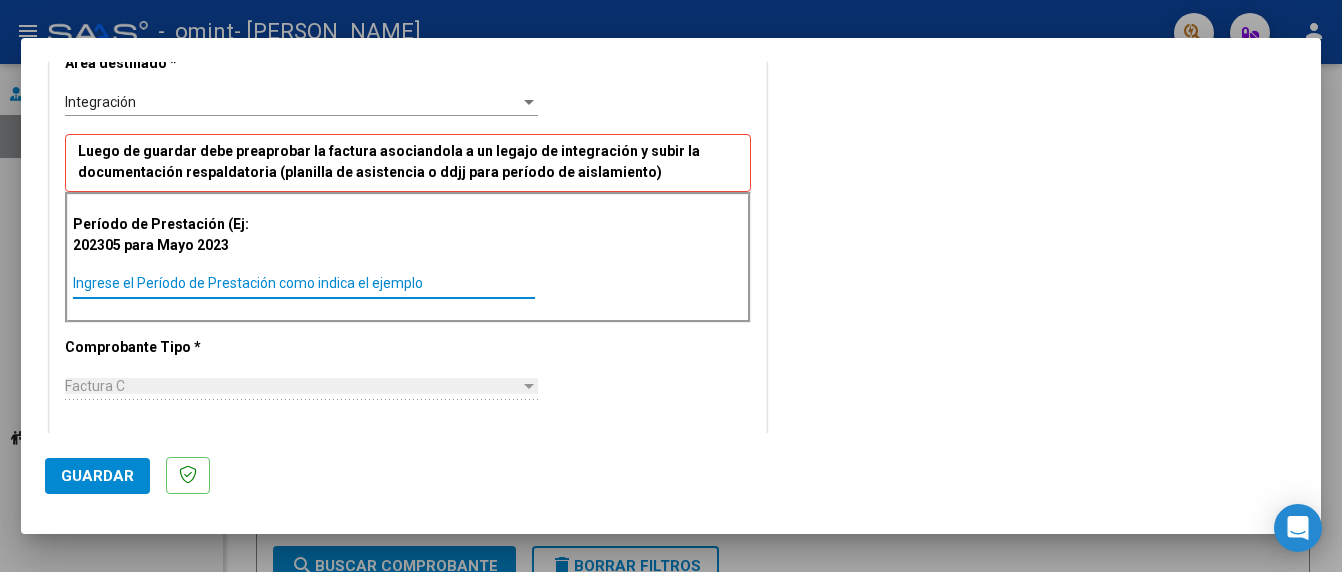 click on "Ingrese el Período de Prestación como indica el ejemplo" at bounding box center (304, 283) 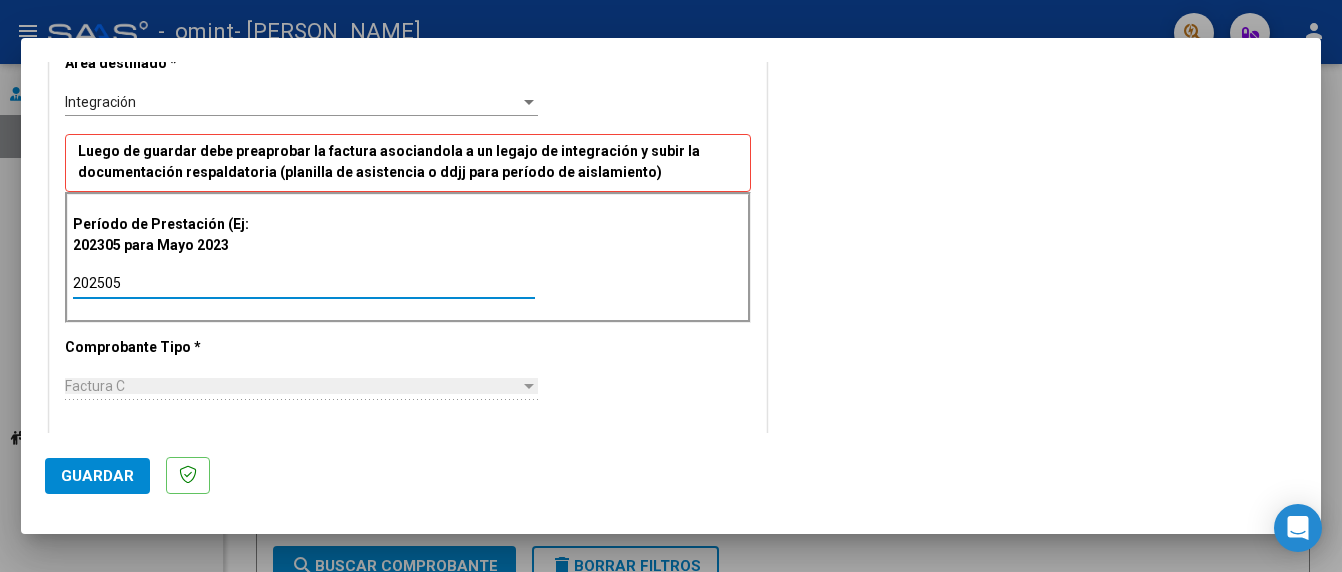 type on "202505" 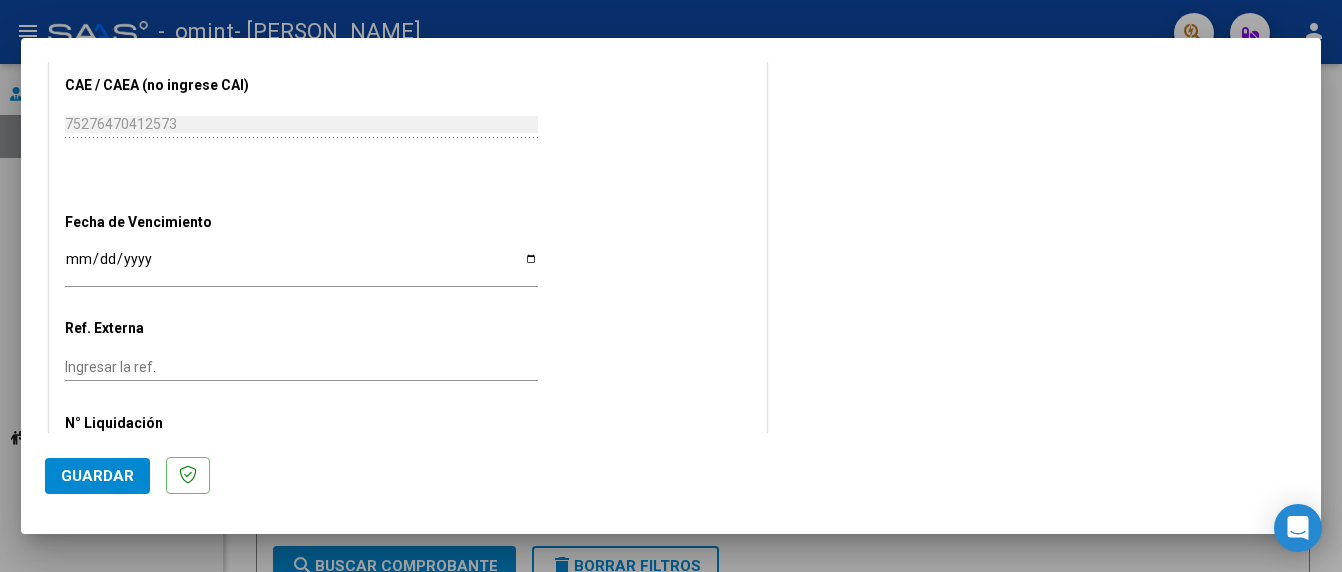 scroll, scrollTop: 1228, scrollLeft: 0, axis: vertical 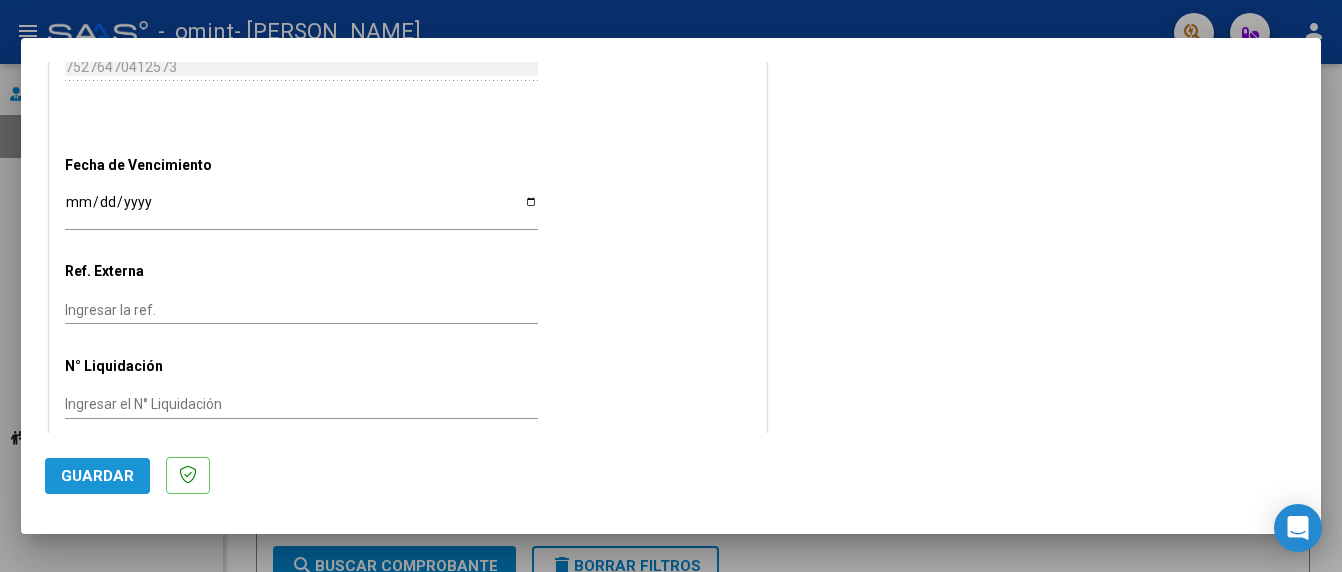 click on "Guardar" 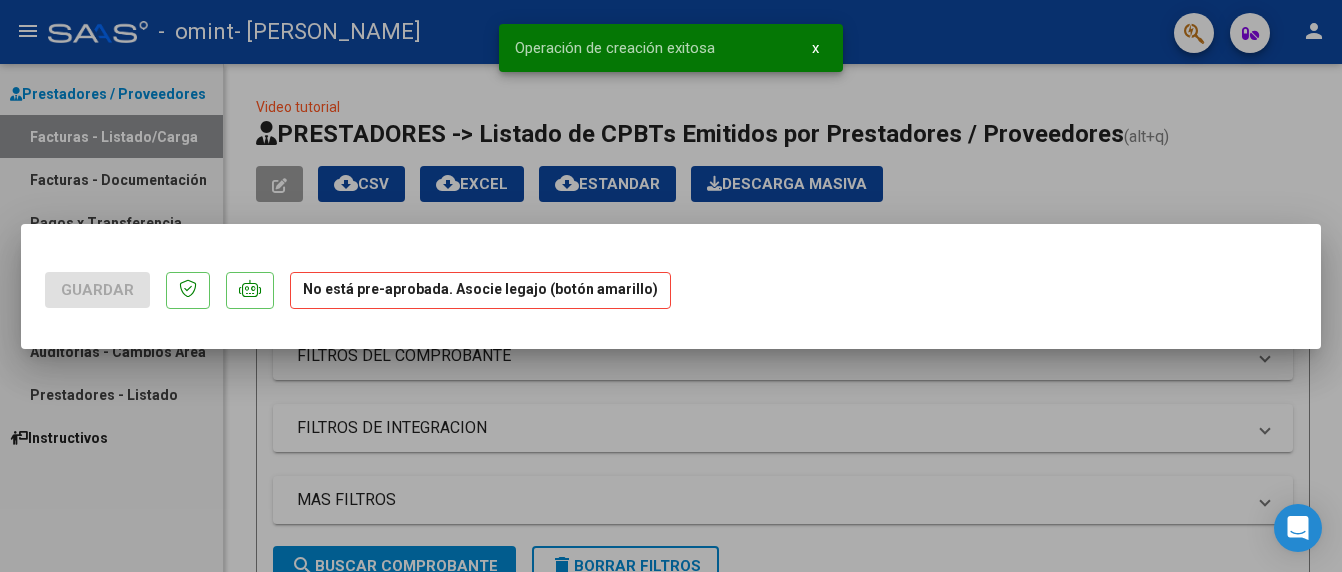 scroll, scrollTop: 0, scrollLeft: 0, axis: both 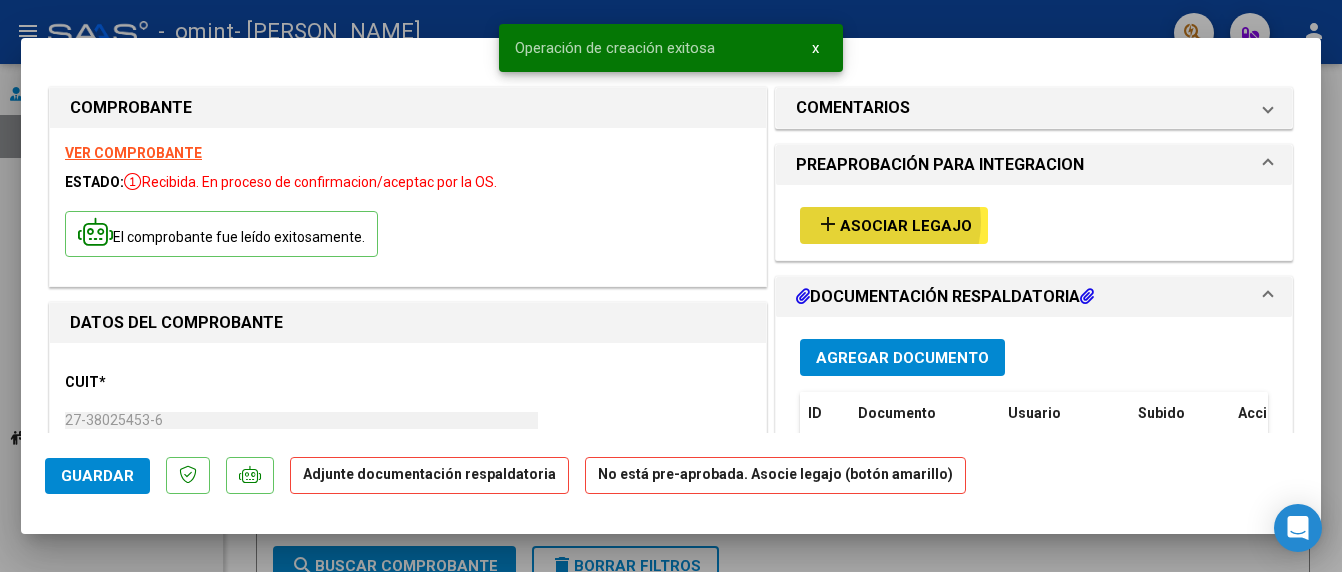 click on "Asociar Legajo" at bounding box center (906, 226) 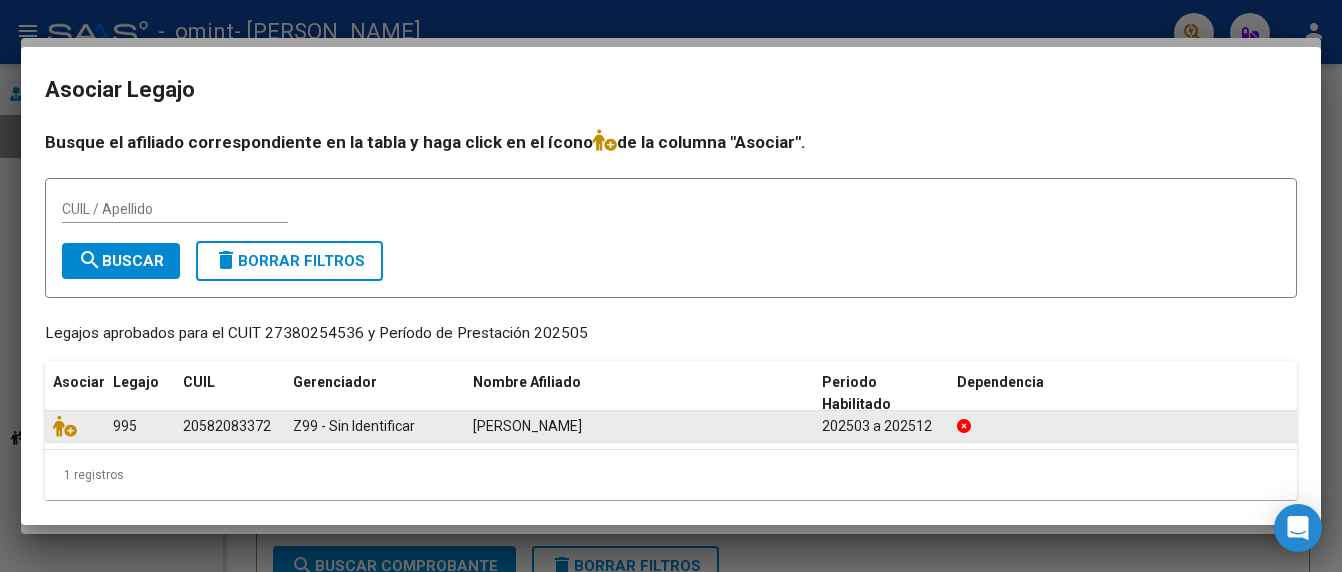 click on "Z99 - Sin Identificar" 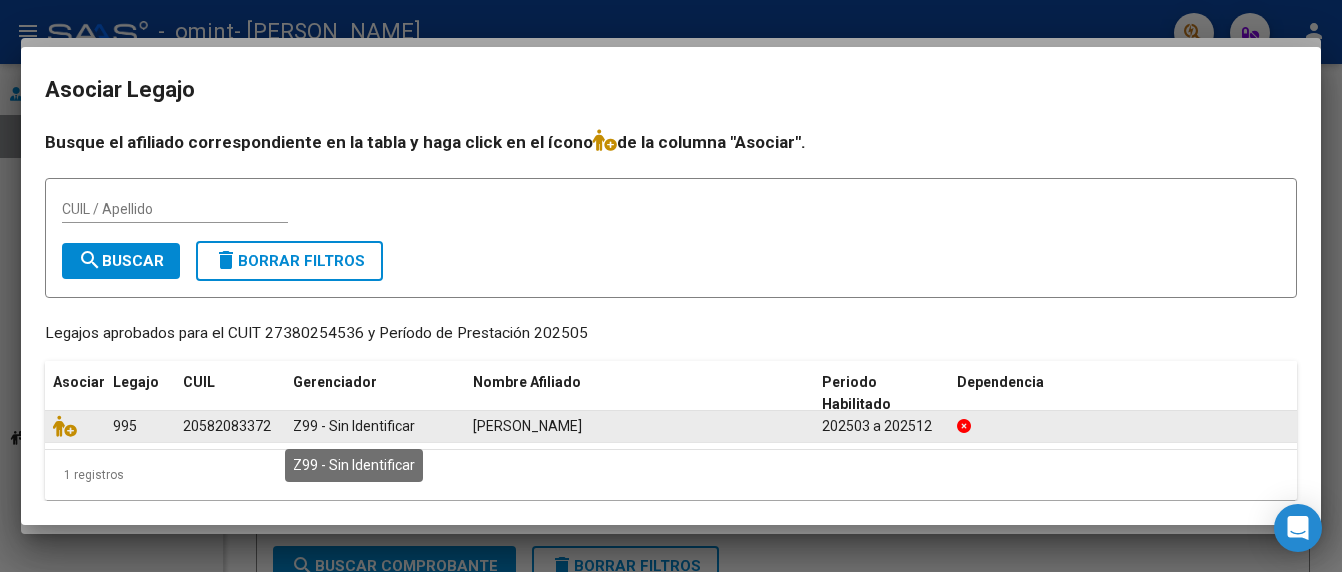 click on "Z99 - Sin Identificar" 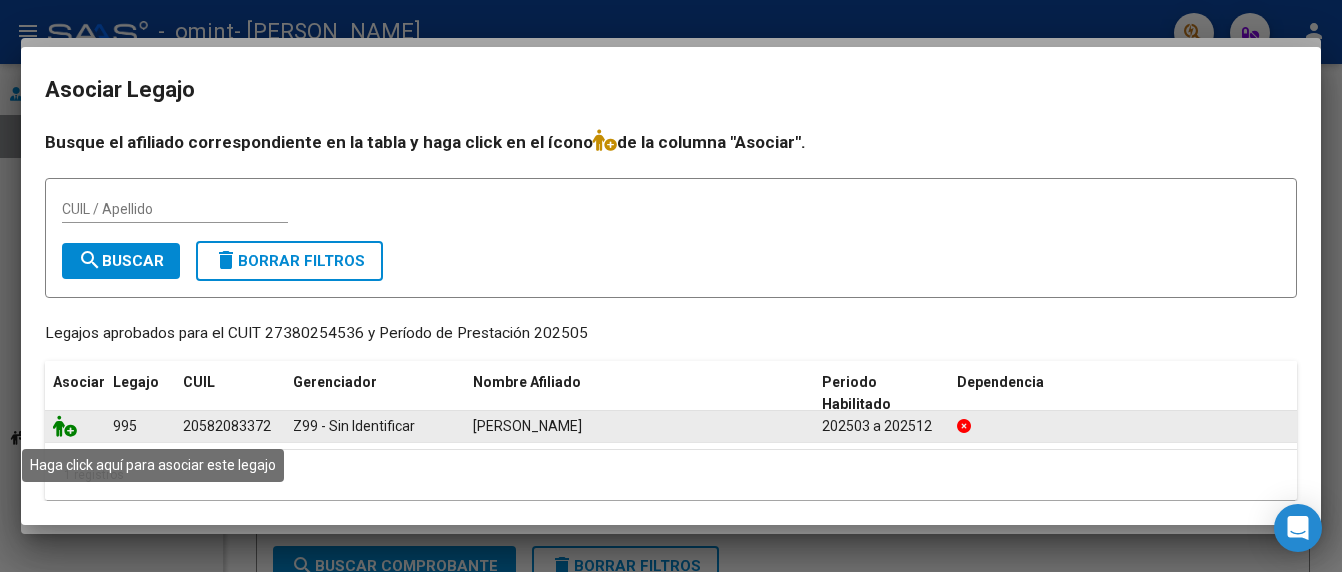 click 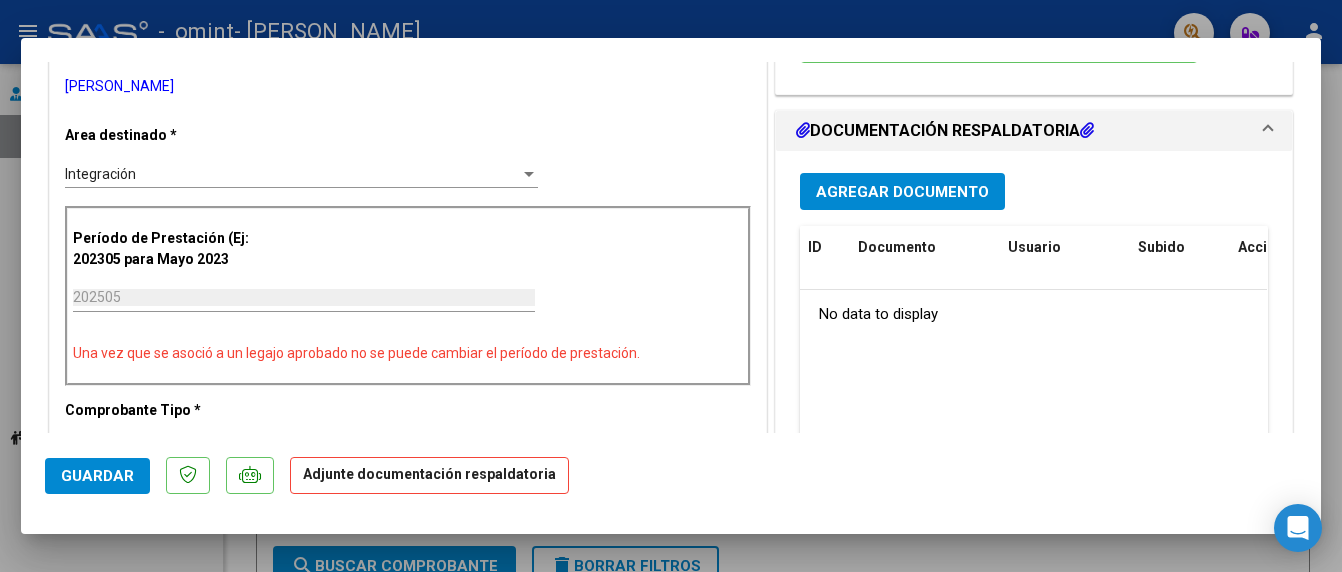 scroll, scrollTop: 464, scrollLeft: 0, axis: vertical 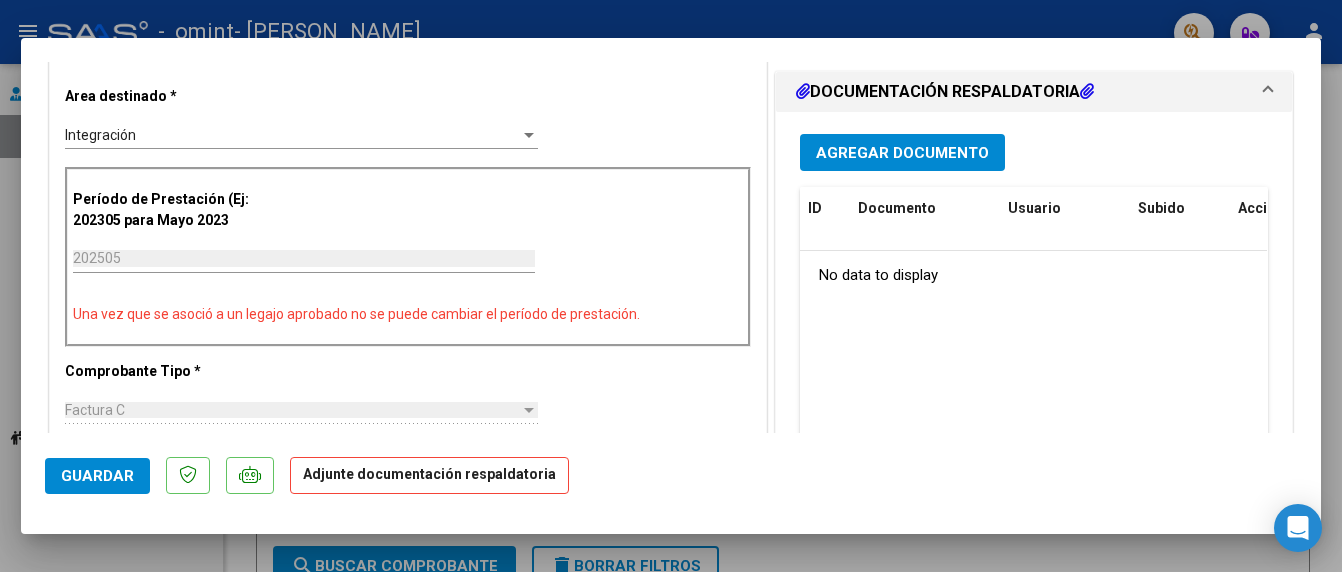 click on "Agregar Documento" at bounding box center (902, 153) 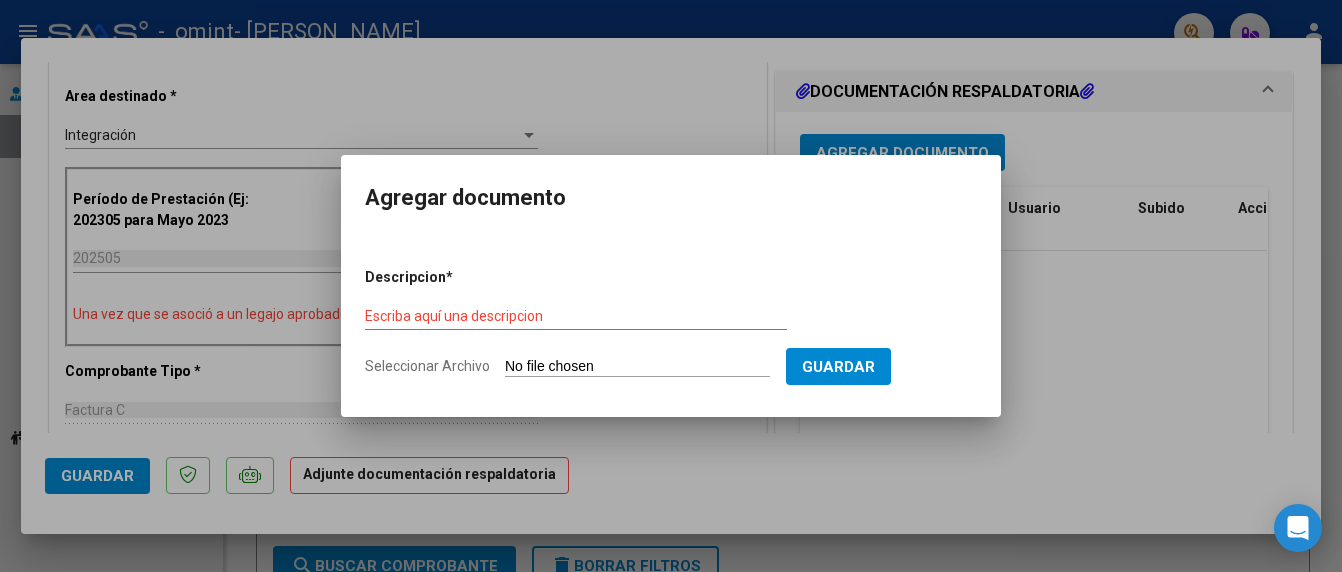 click on "Seleccionar Archivo" at bounding box center [637, 367] 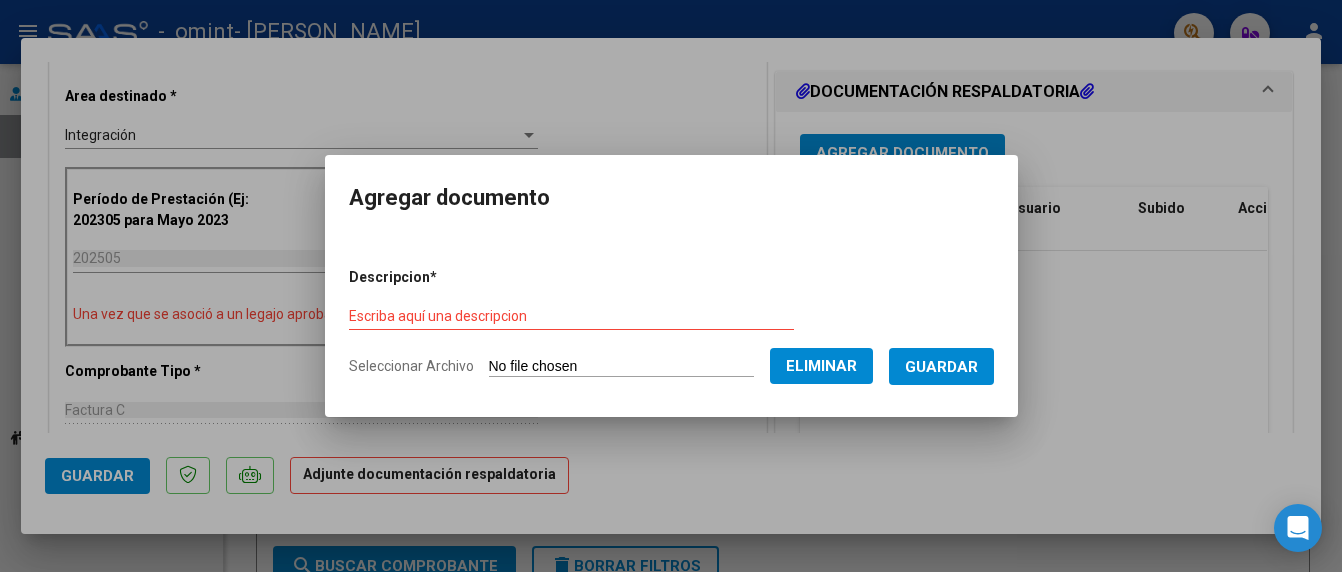 click on "Descripcion  *   Escriba aquí una descripcion  Seleccionar Archivo Eliminar Guardar" at bounding box center (671, 322) 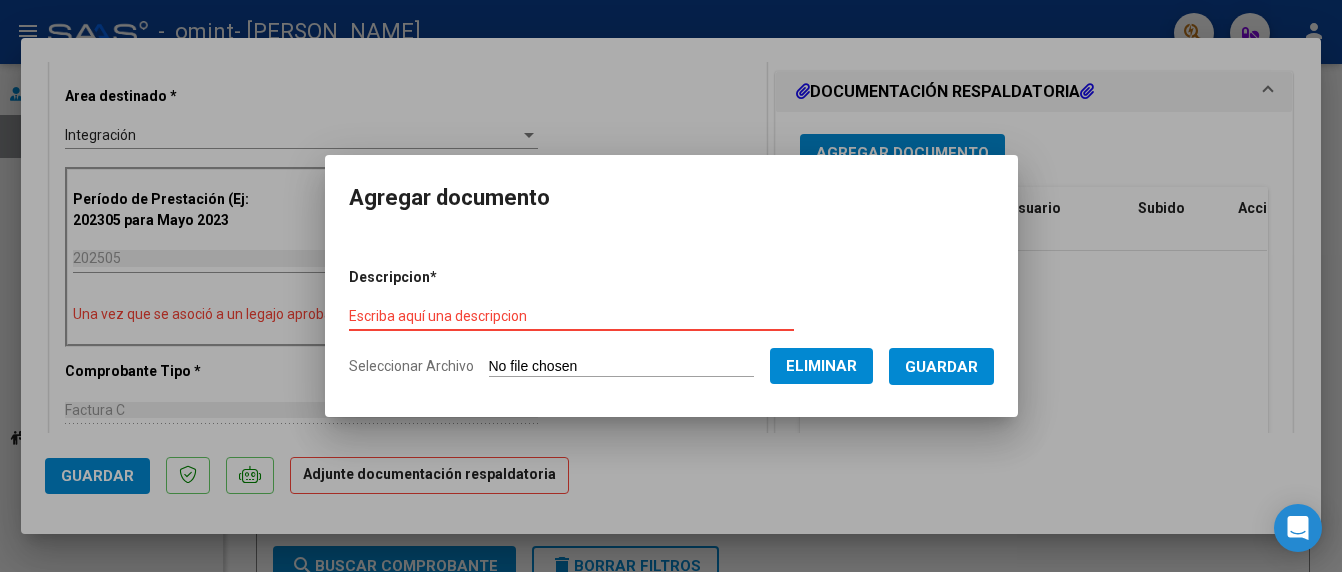 click on "Escriba aquí una descripcion" at bounding box center [571, 316] 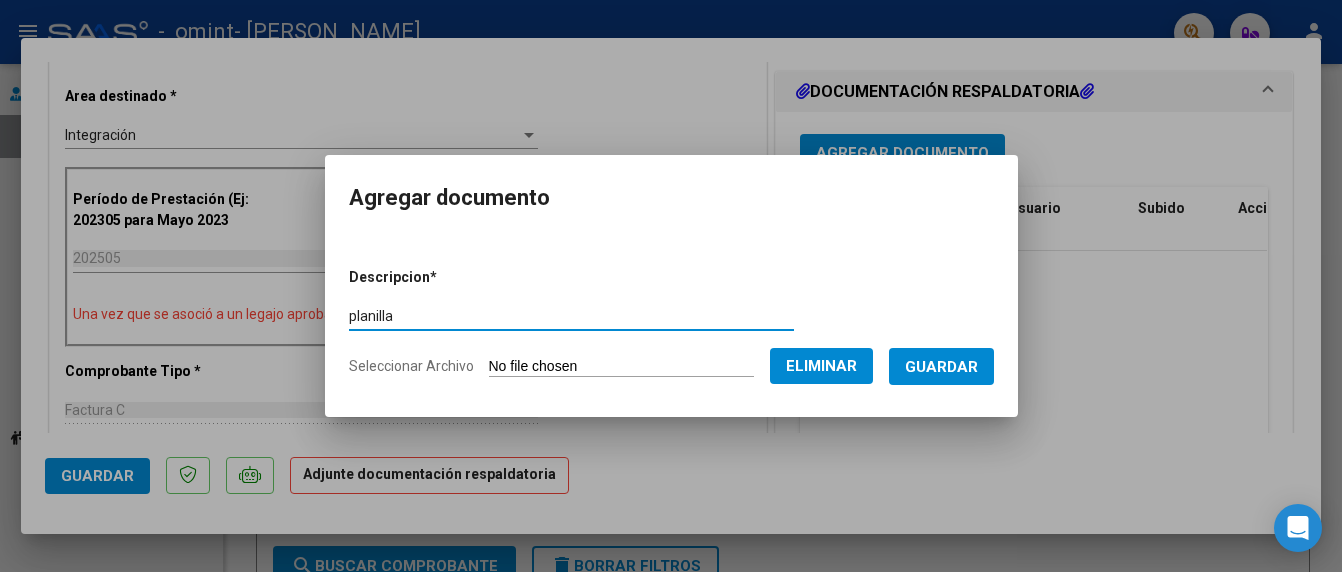 type on "planilla" 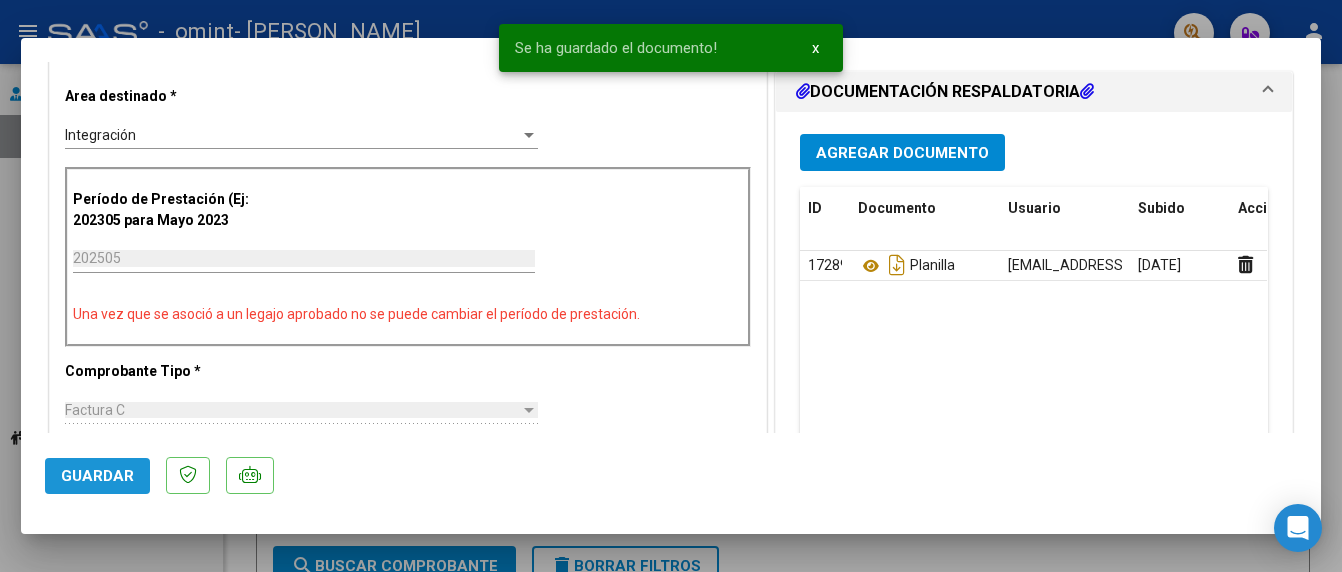 click on "Guardar" 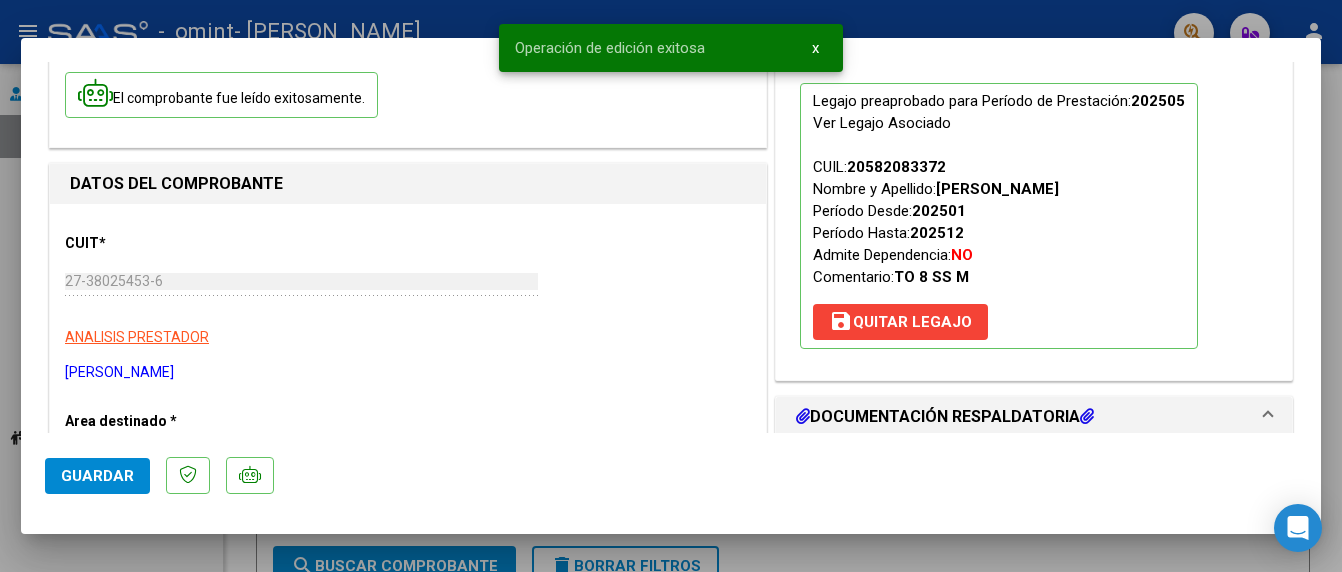 scroll, scrollTop: 0, scrollLeft: 0, axis: both 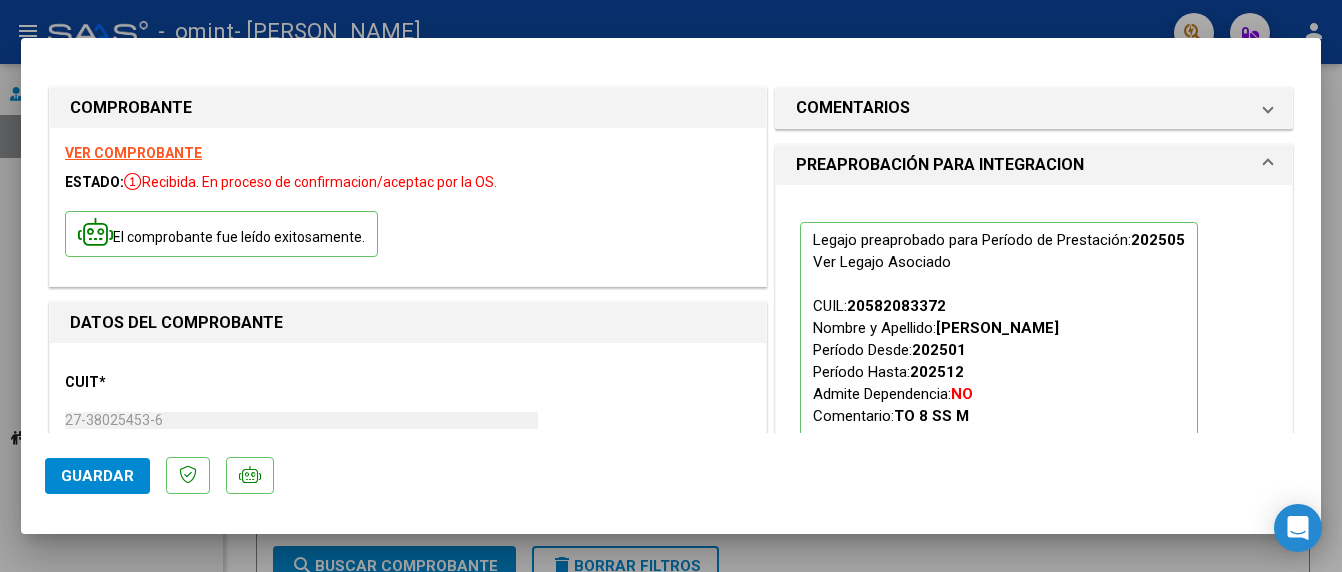 click at bounding box center [671, 286] 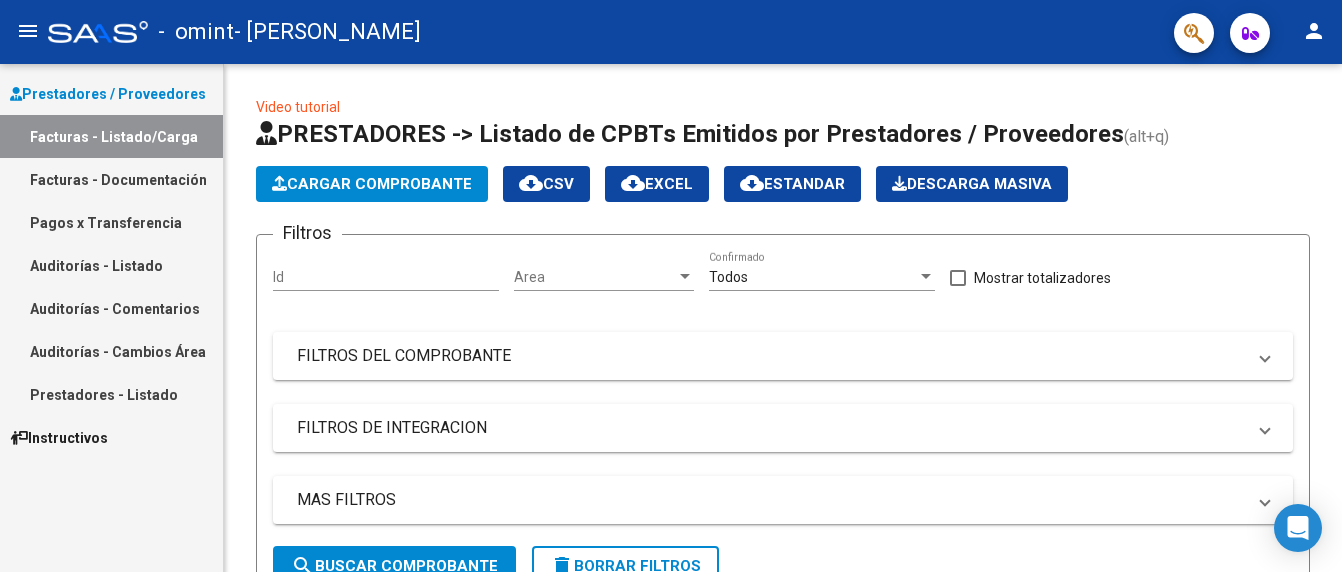 click on "Pagos x Transferencia" at bounding box center [111, 222] 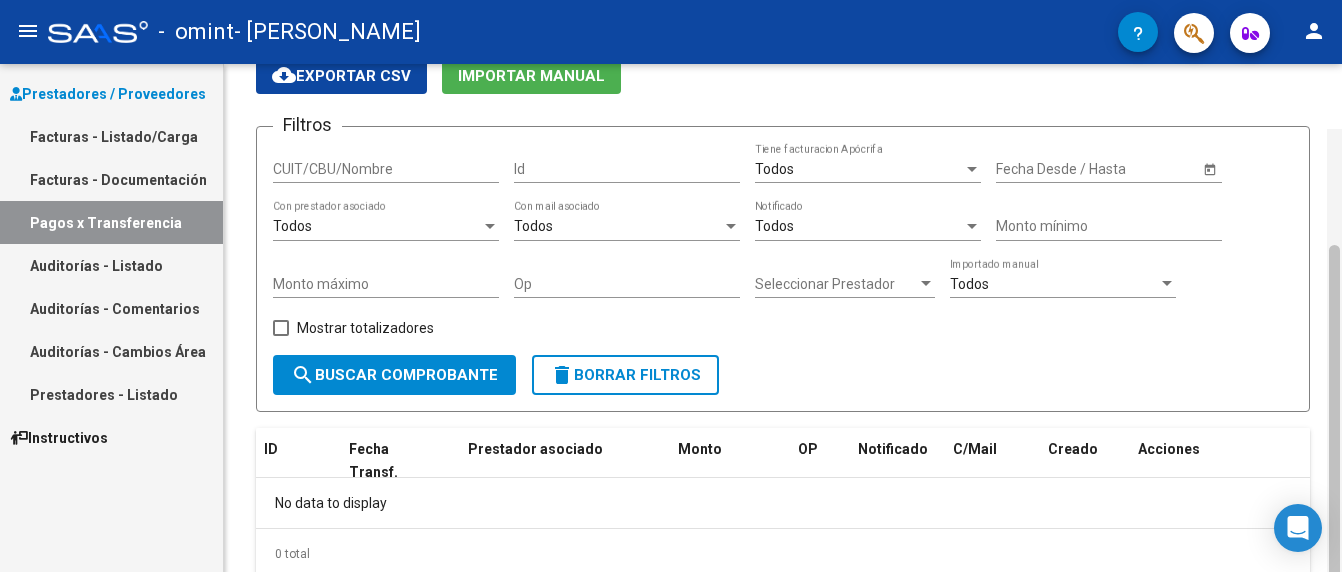scroll, scrollTop: 159, scrollLeft: 0, axis: vertical 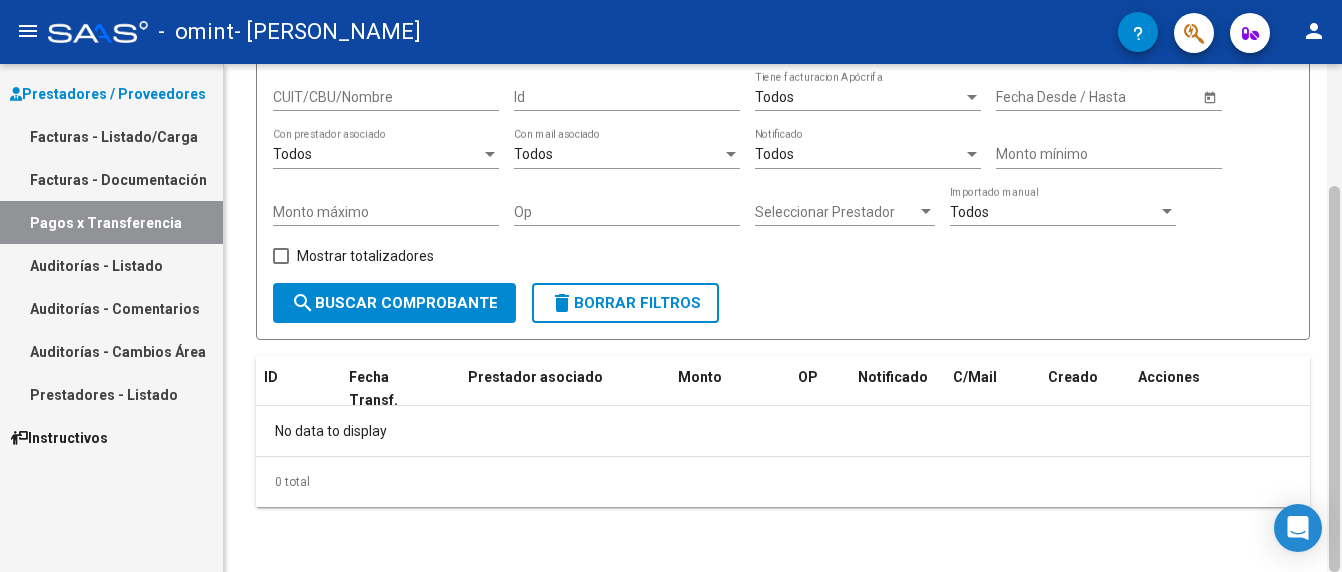 drag, startPoint x: 1334, startPoint y: 191, endPoint x: 1344, endPoint y: 329, distance: 138.36185 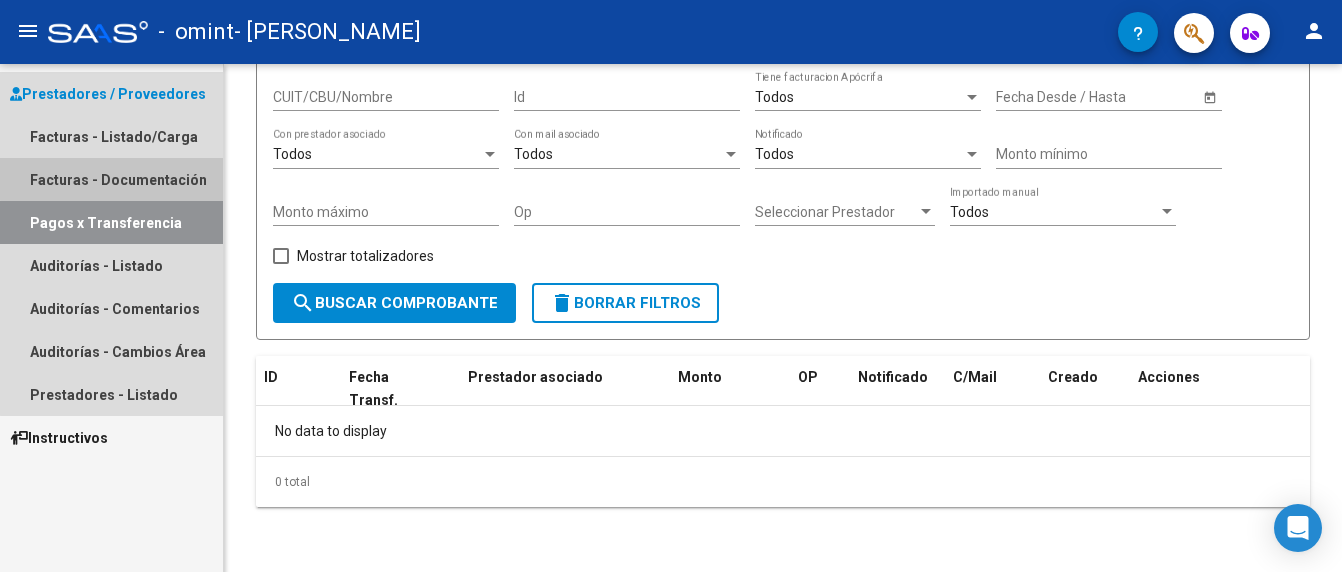click on "Facturas - Documentación" at bounding box center [111, 179] 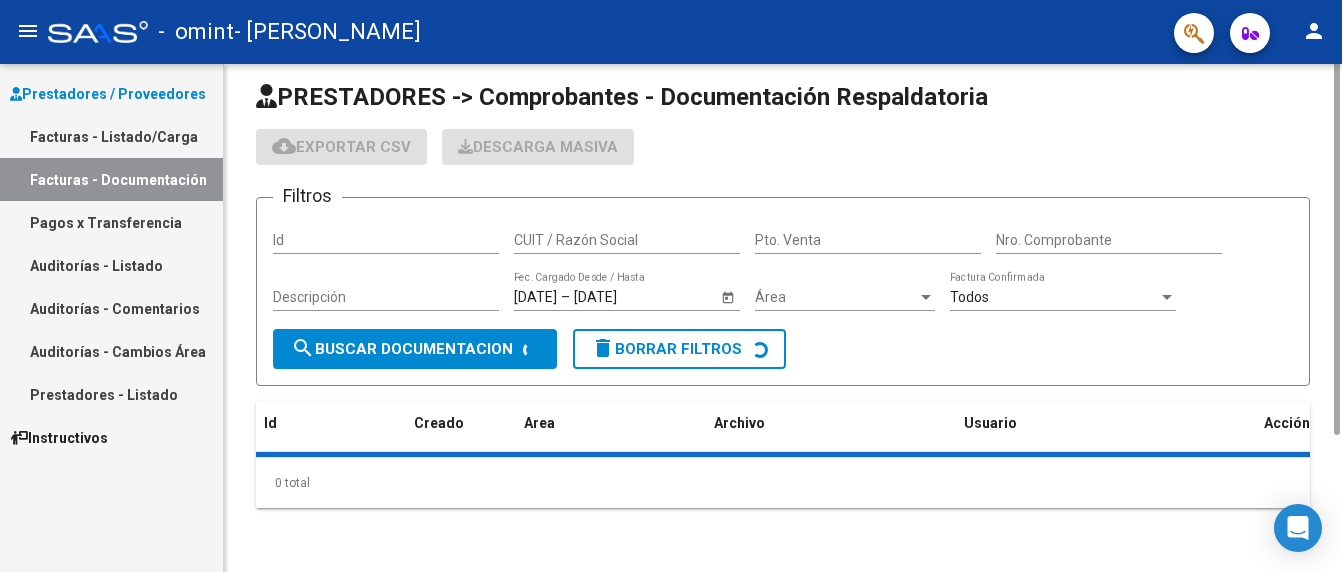 scroll, scrollTop: 0, scrollLeft: 0, axis: both 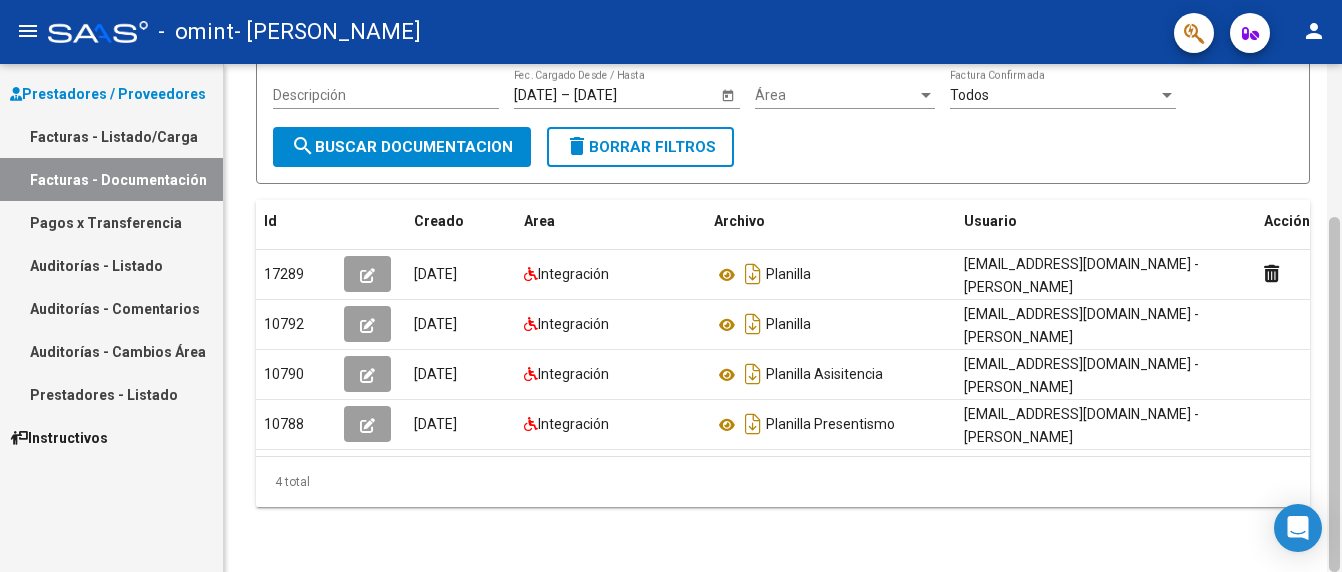drag, startPoint x: 1333, startPoint y: 115, endPoint x: 1359, endPoint y: 324, distance: 210.61102 